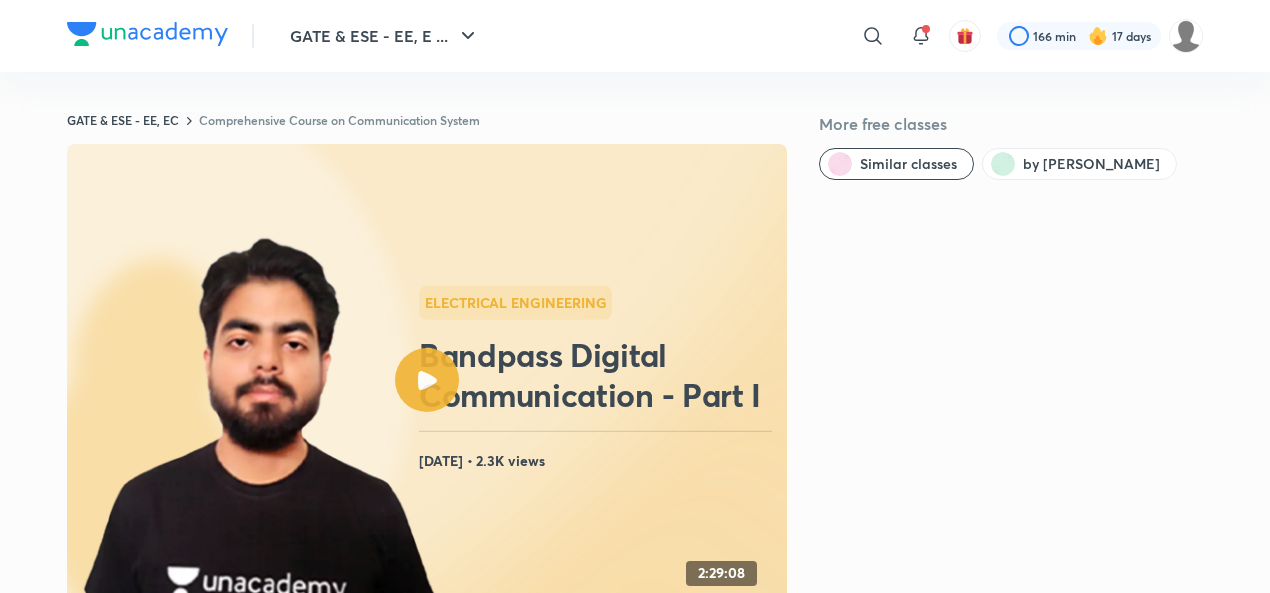 scroll, scrollTop: 925, scrollLeft: 0, axis: vertical 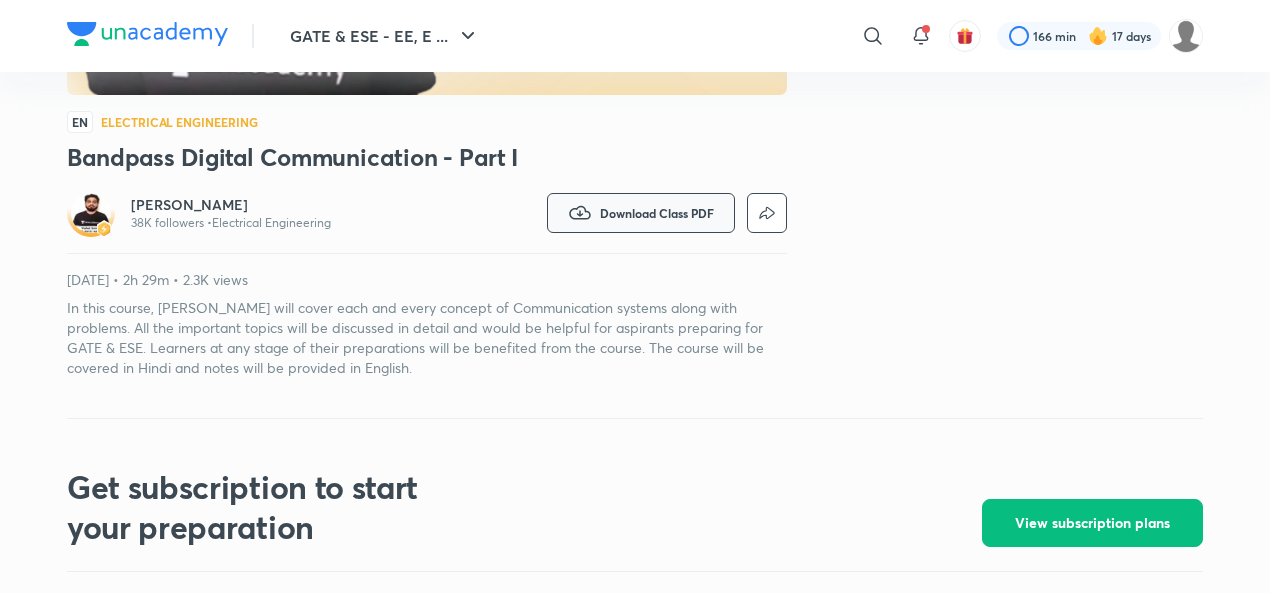 click on "Download Class PDF" at bounding box center [657, 213] 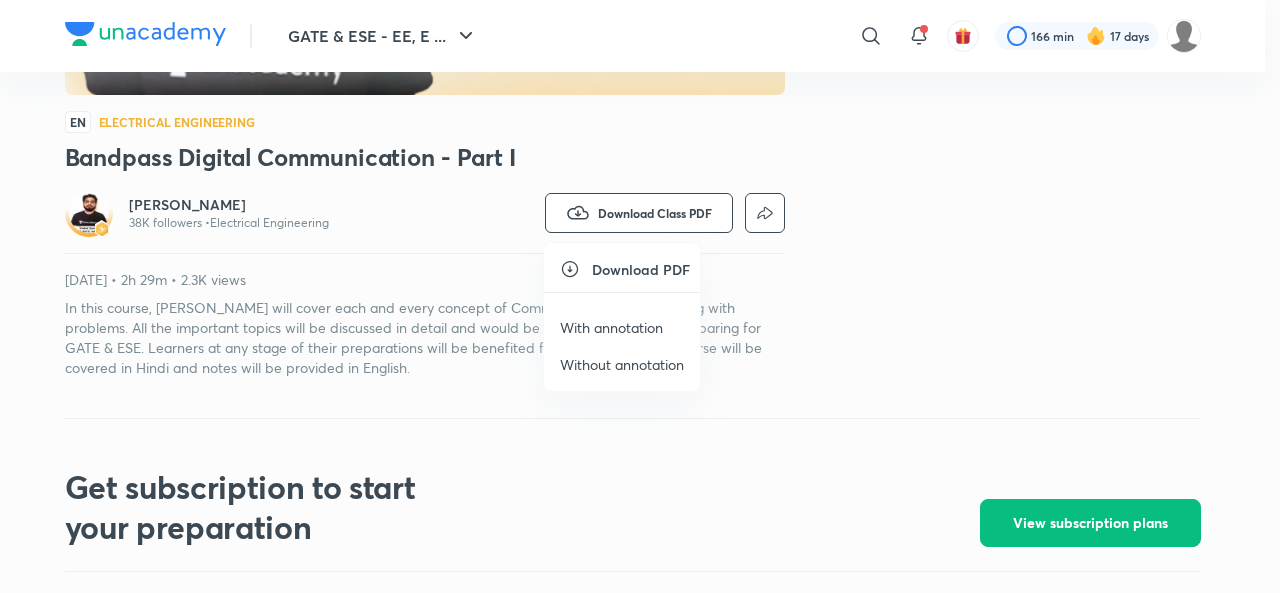 click on "With annotation" at bounding box center (611, 327) 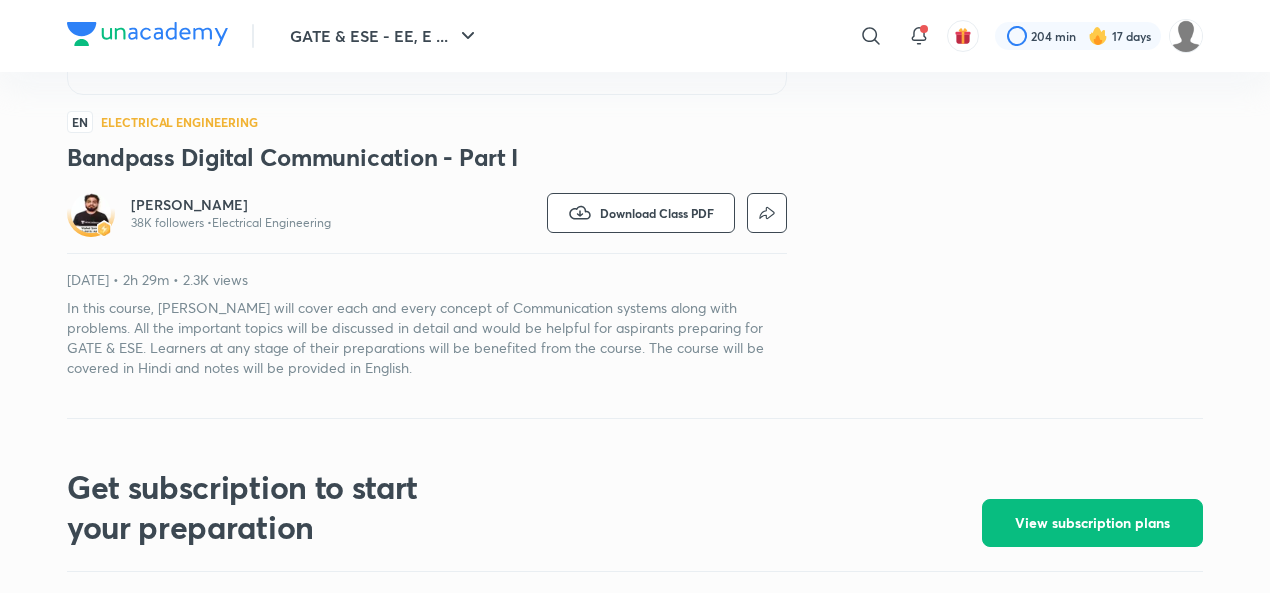 scroll, scrollTop: 521, scrollLeft: 0, axis: vertical 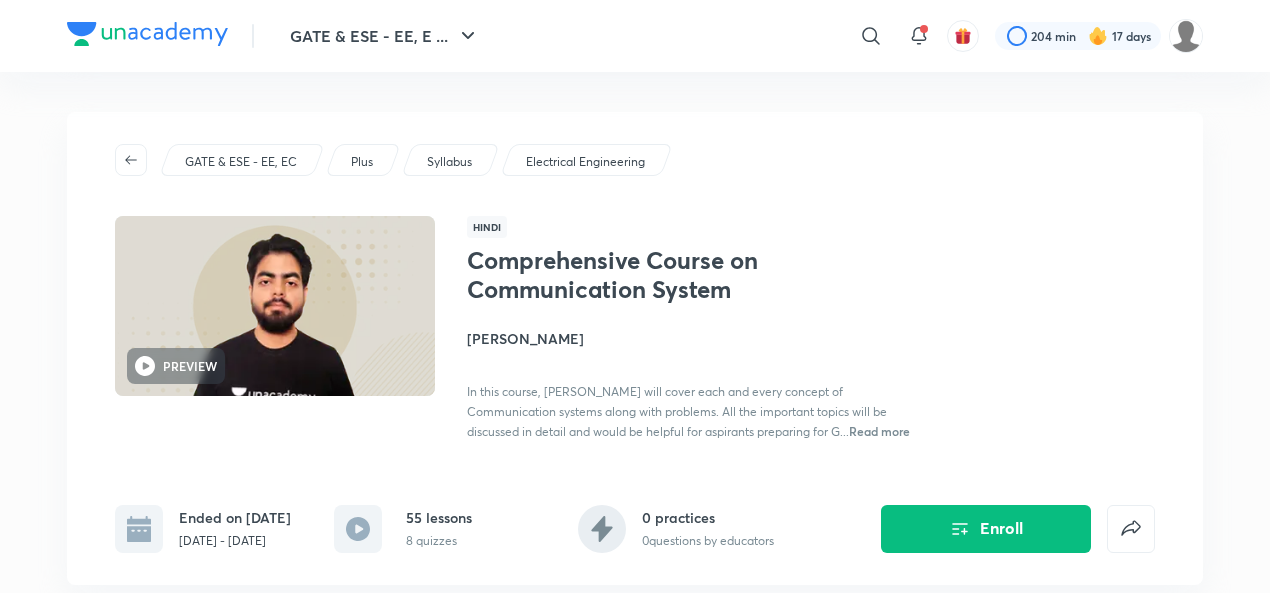 click on "[PERSON_NAME]" at bounding box center [691, 338] 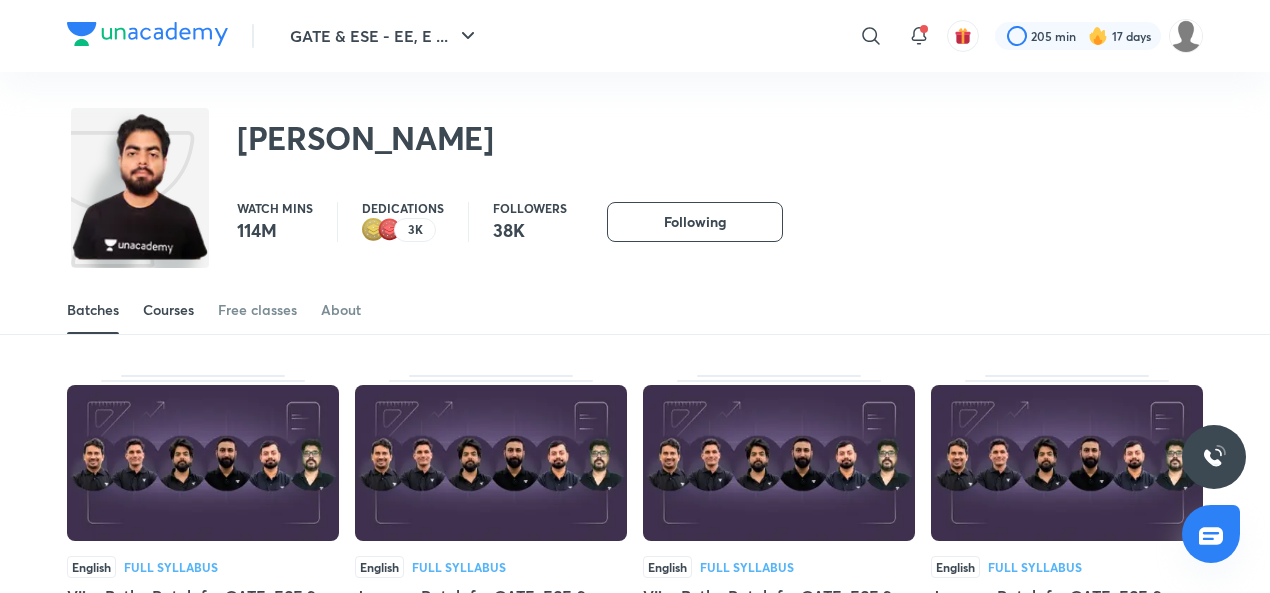 click on "Courses" at bounding box center [168, 310] 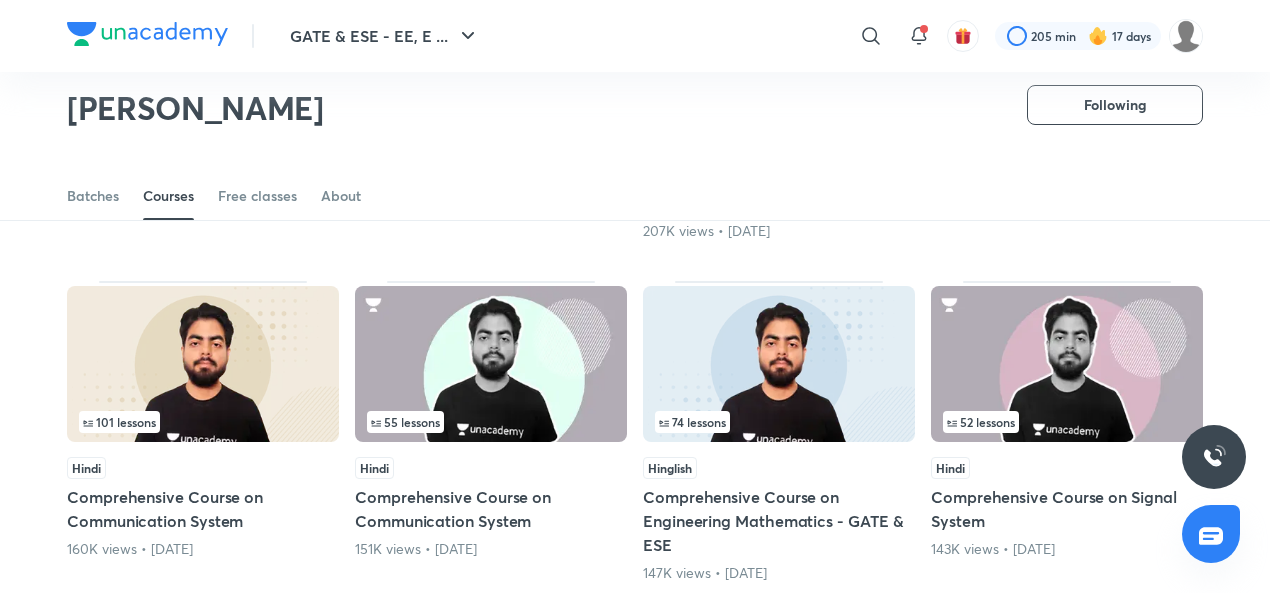 scroll, scrollTop: 800, scrollLeft: 0, axis: vertical 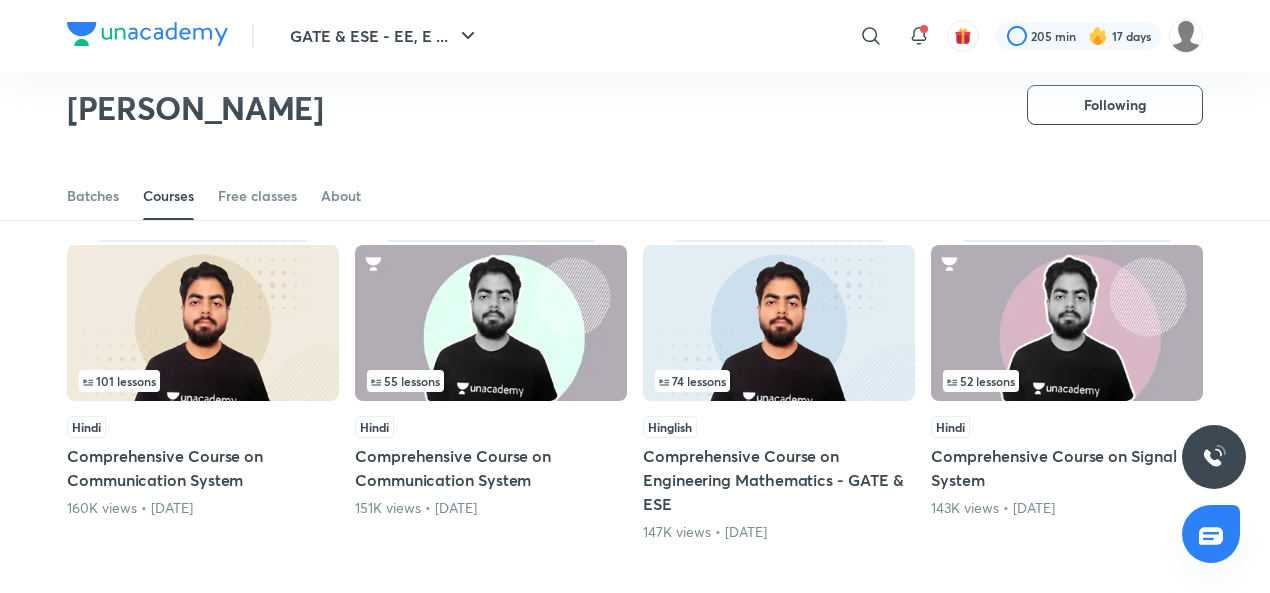 click at bounding box center (491, 323) 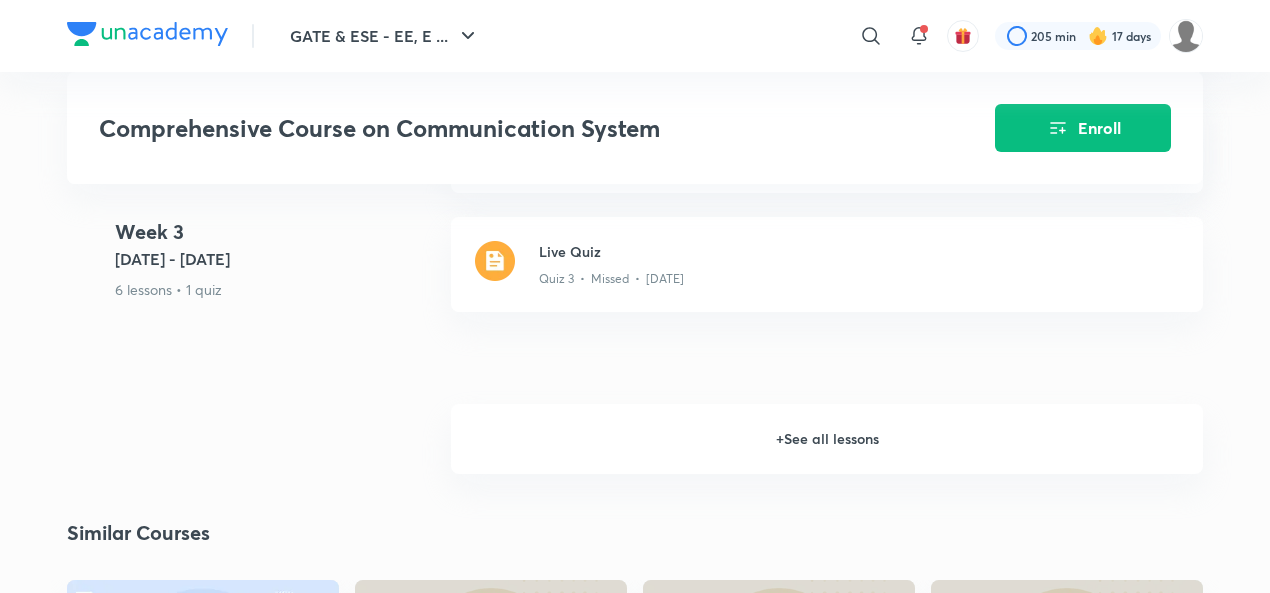 scroll, scrollTop: 3413, scrollLeft: 0, axis: vertical 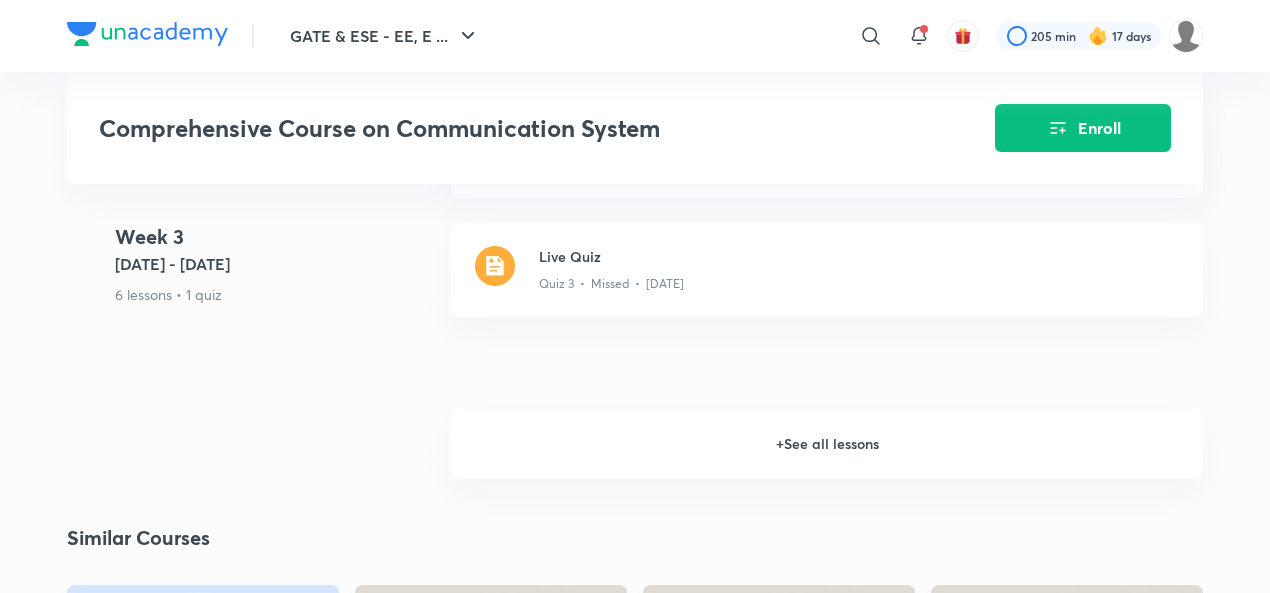 click on "+  See all lessons" at bounding box center [827, 444] 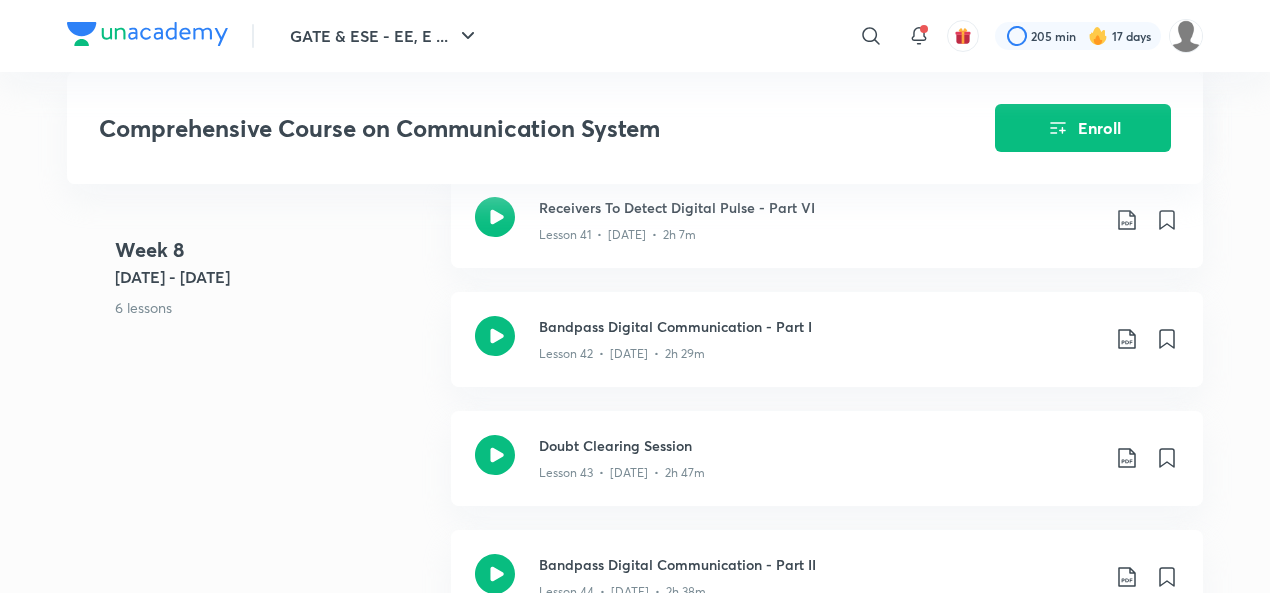 scroll, scrollTop: 7453, scrollLeft: 0, axis: vertical 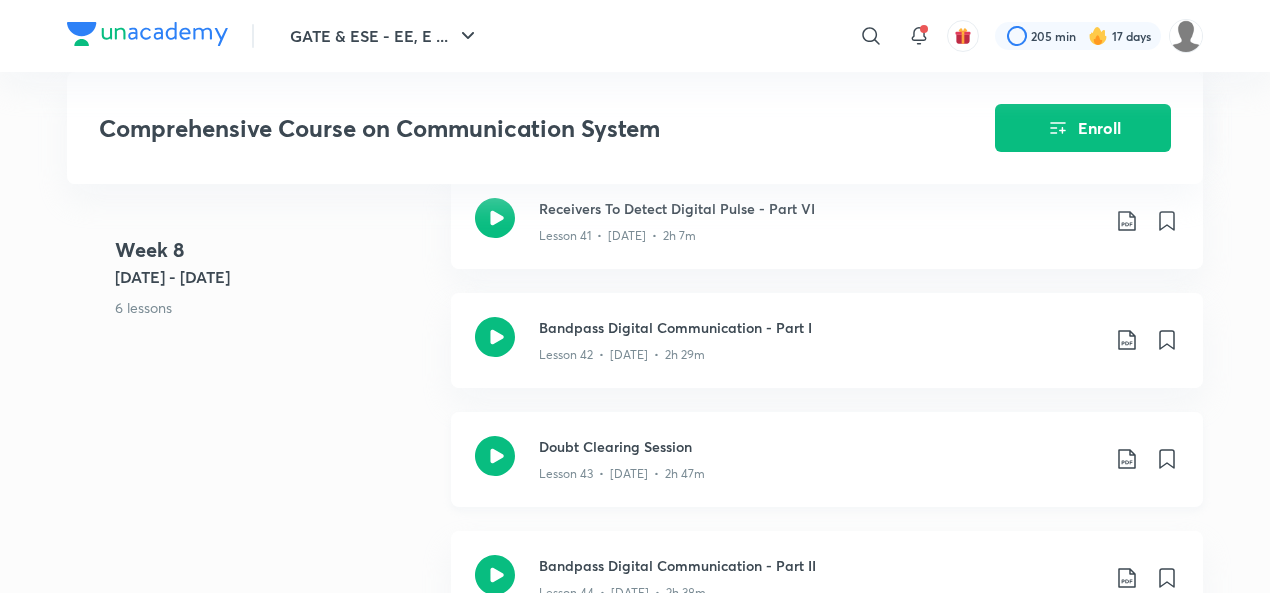 click 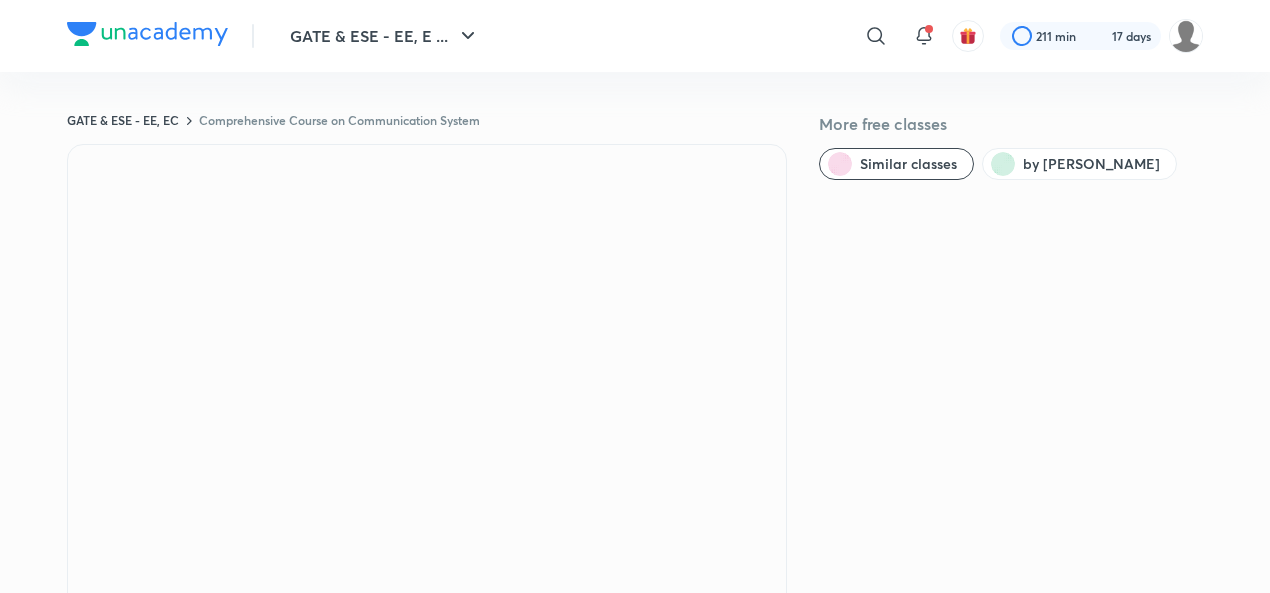 scroll, scrollTop: 0, scrollLeft: 0, axis: both 